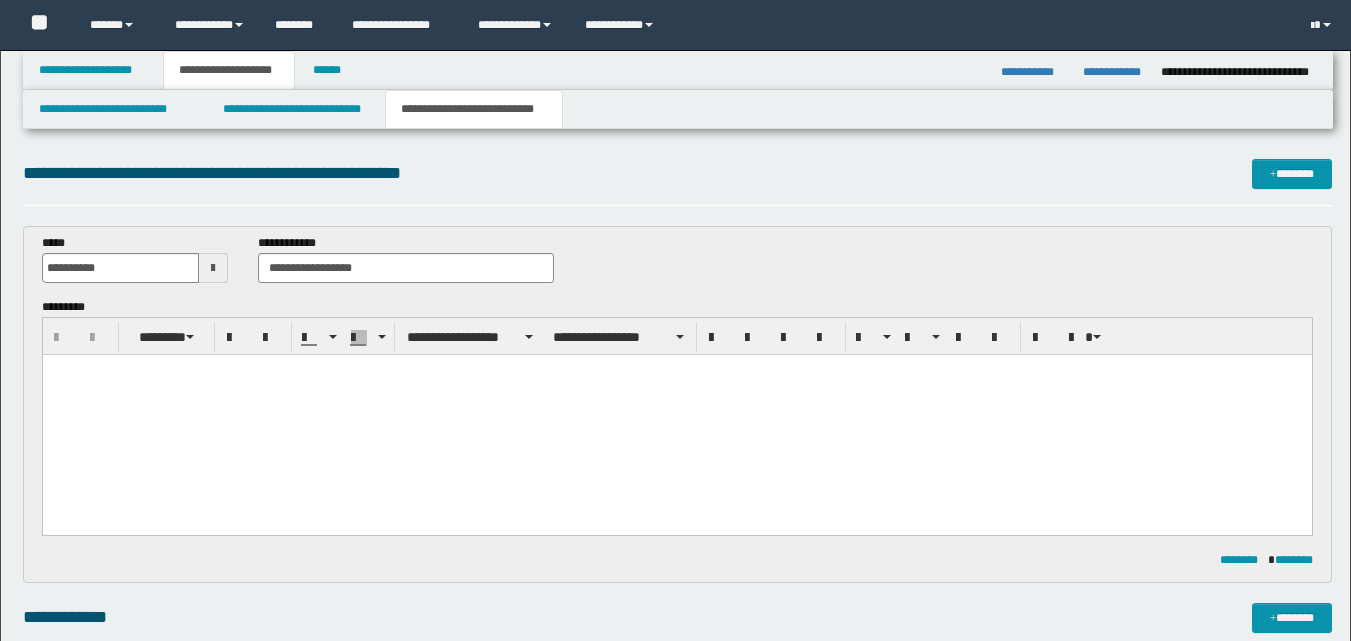 scroll, scrollTop: 0, scrollLeft: 0, axis: both 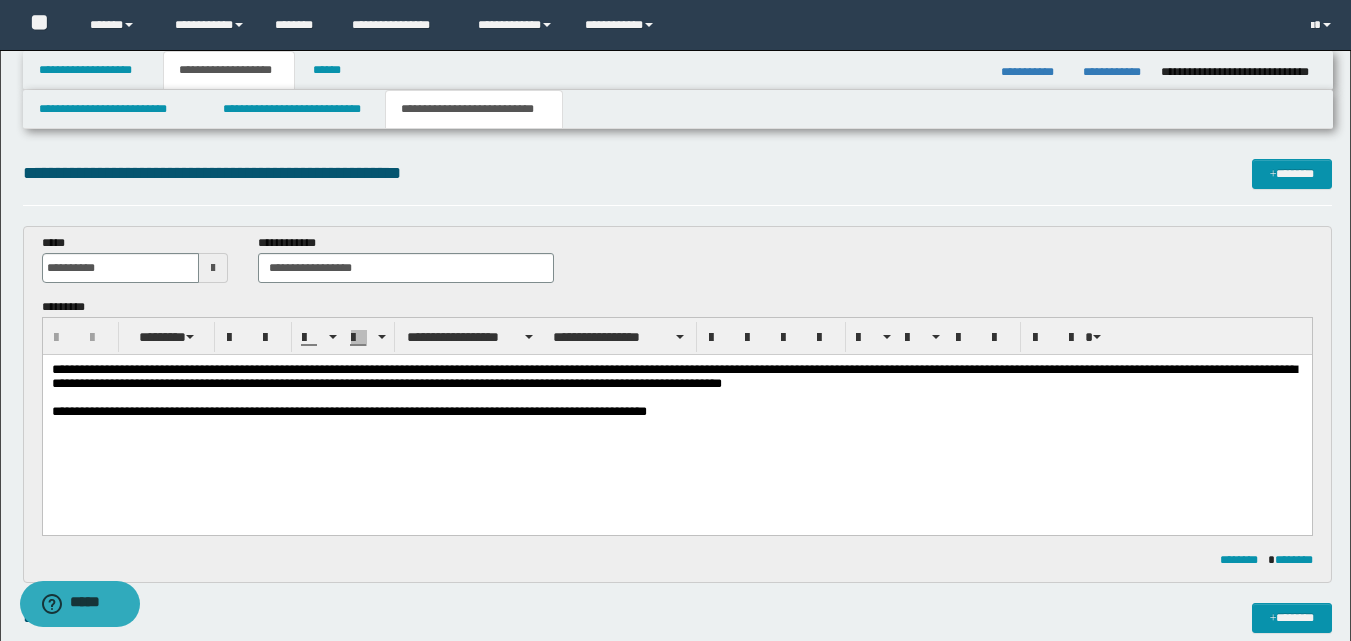 click on "**********" at bounding box center (229, 70) 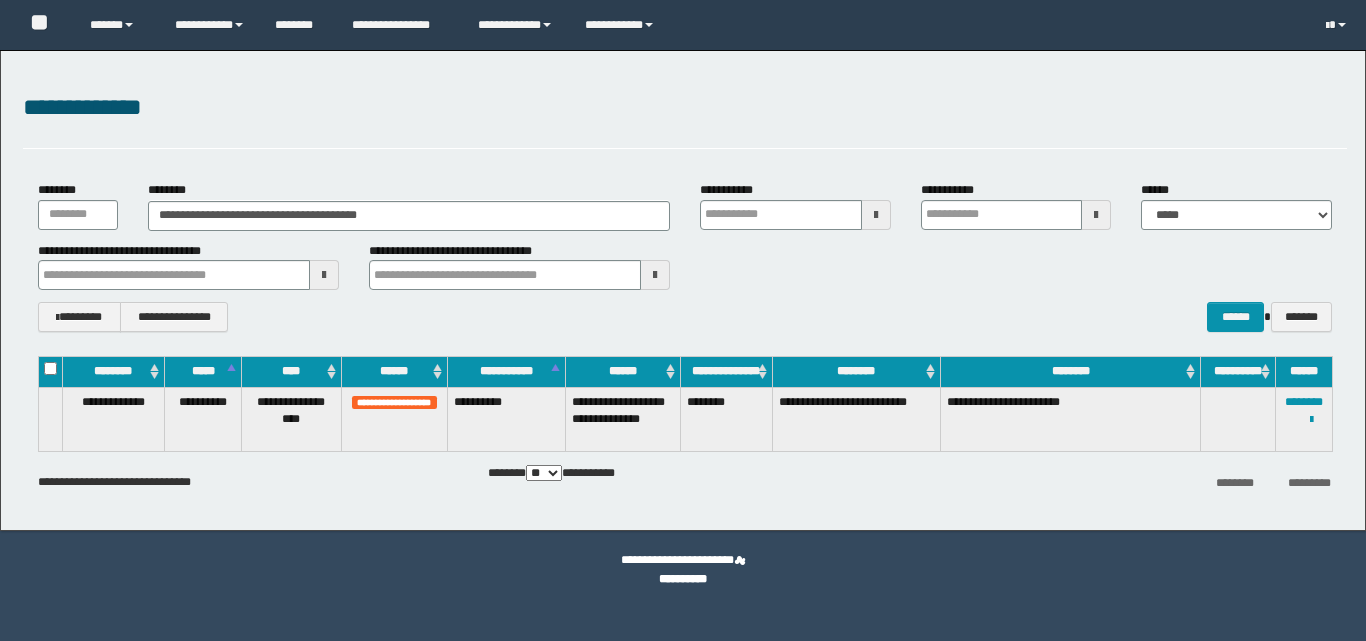 scroll, scrollTop: 0, scrollLeft: 0, axis: both 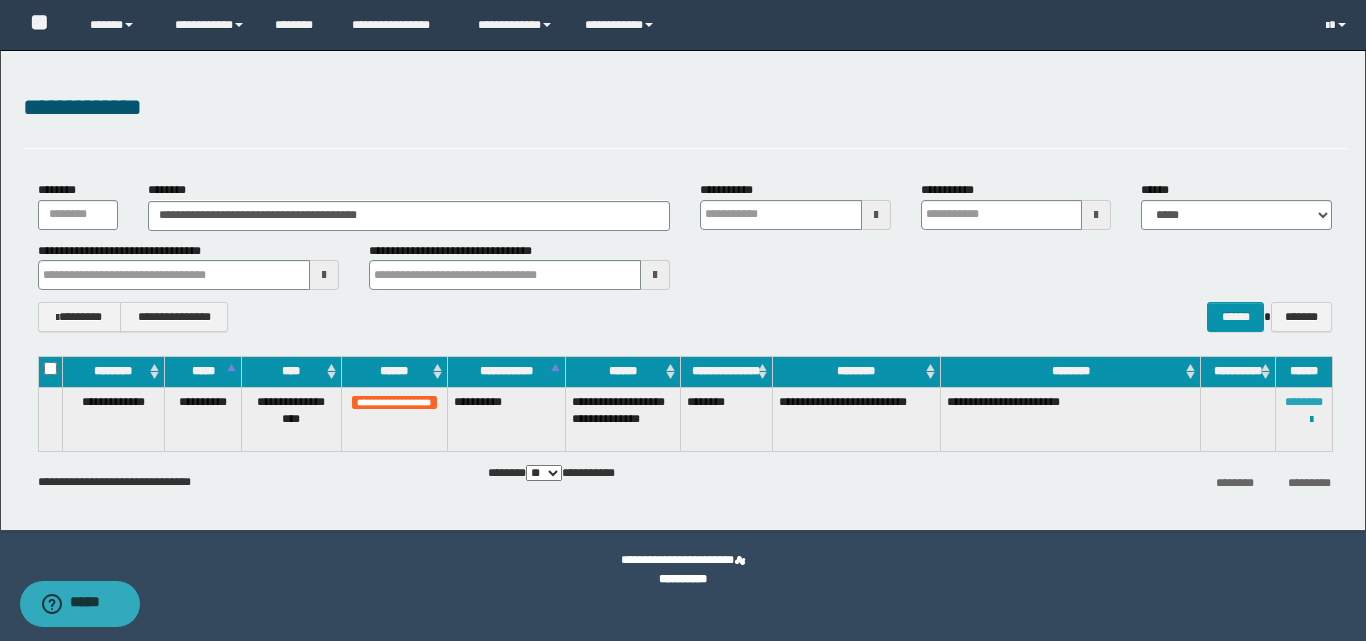 click on "********" at bounding box center [1304, 402] 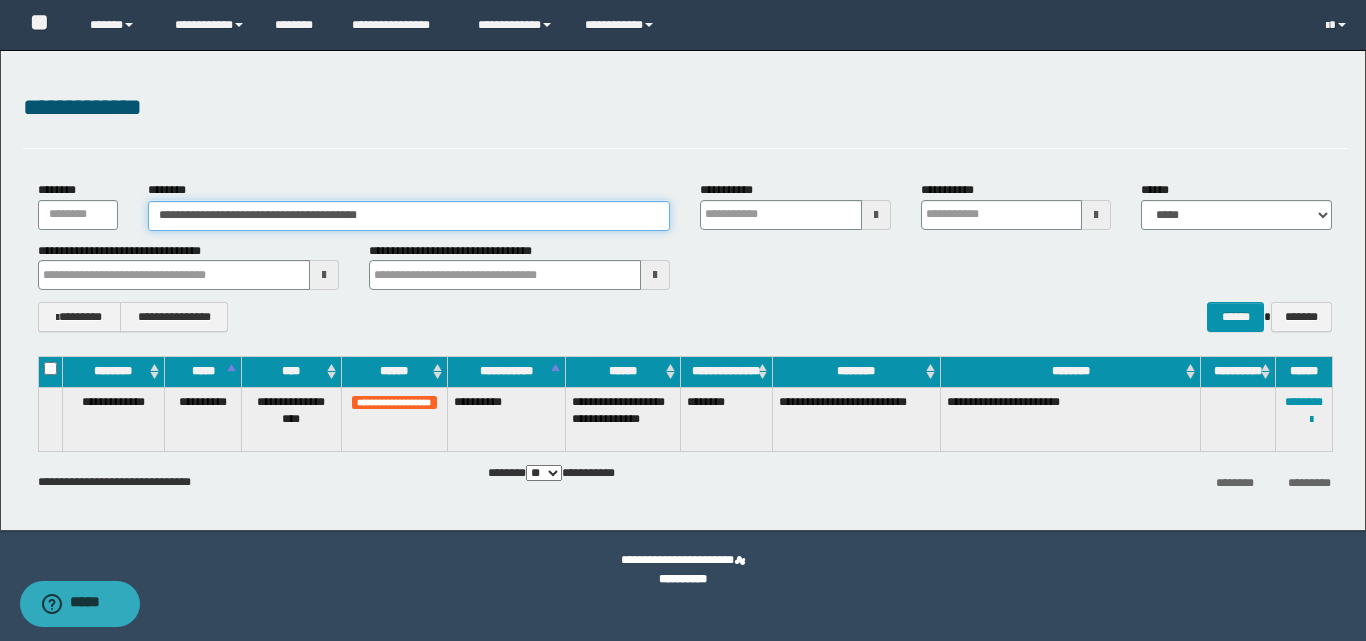 drag, startPoint x: 404, startPoint y: 216, endPoint x: 106, endPoint y: 205, distance: 298.20294 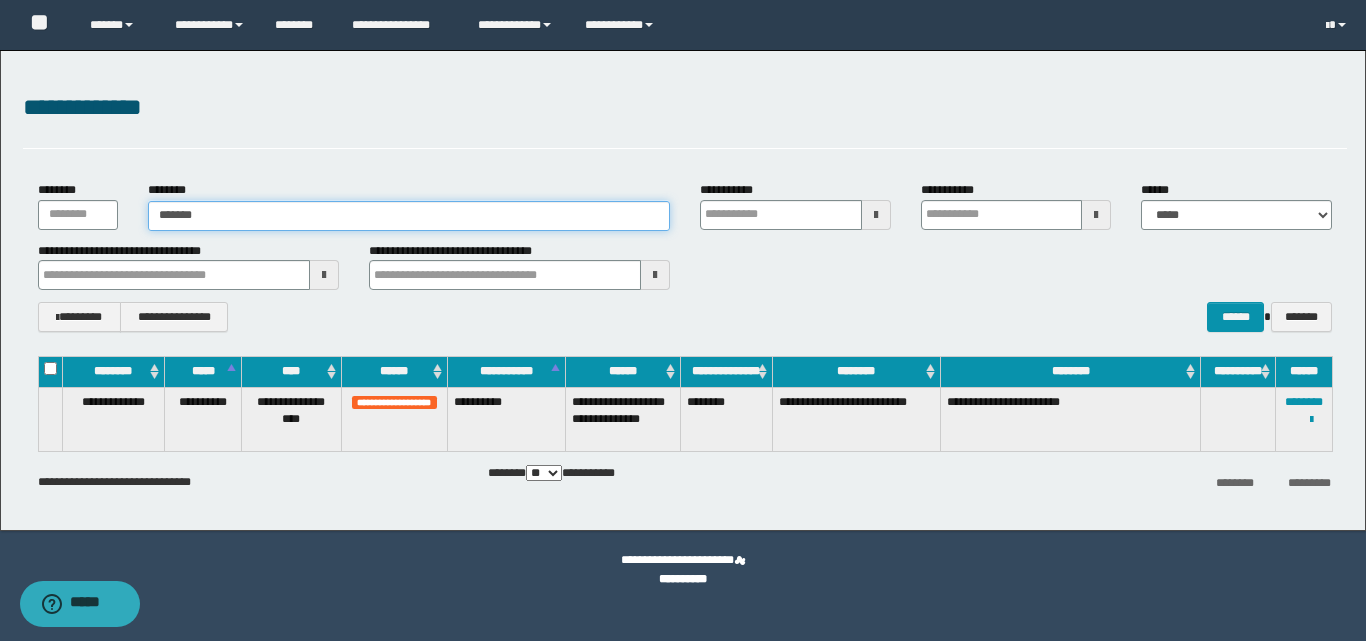 type on "*******" 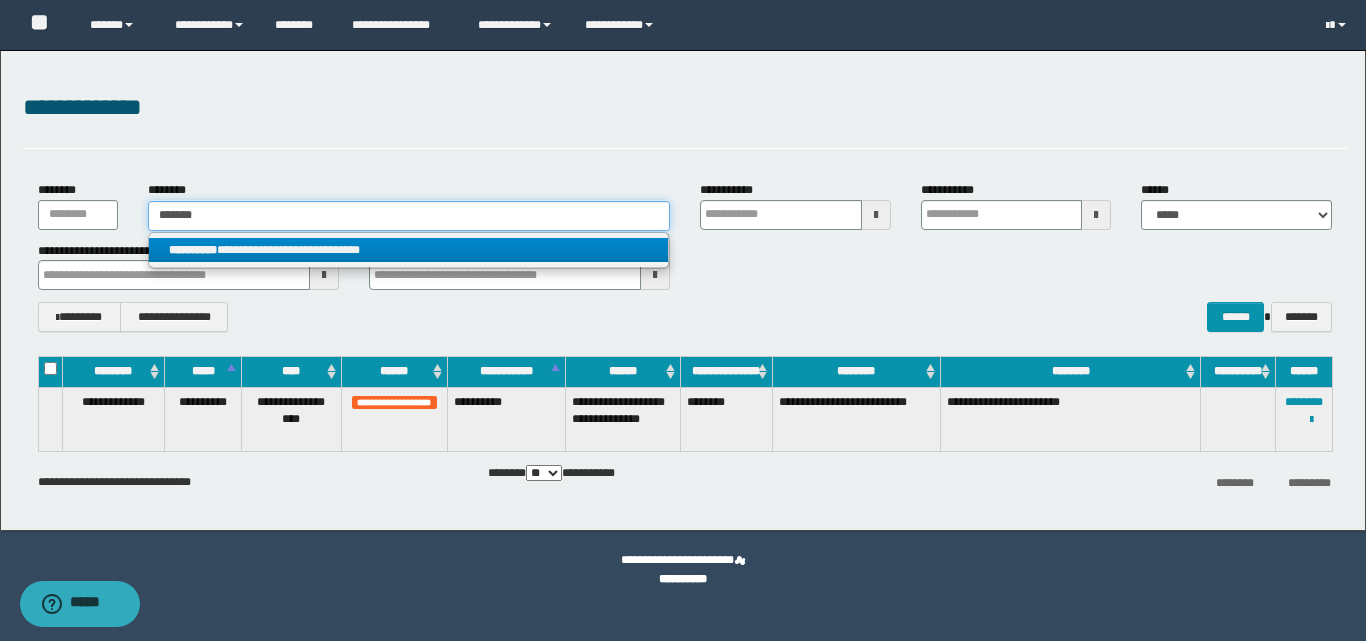 type on "*******" 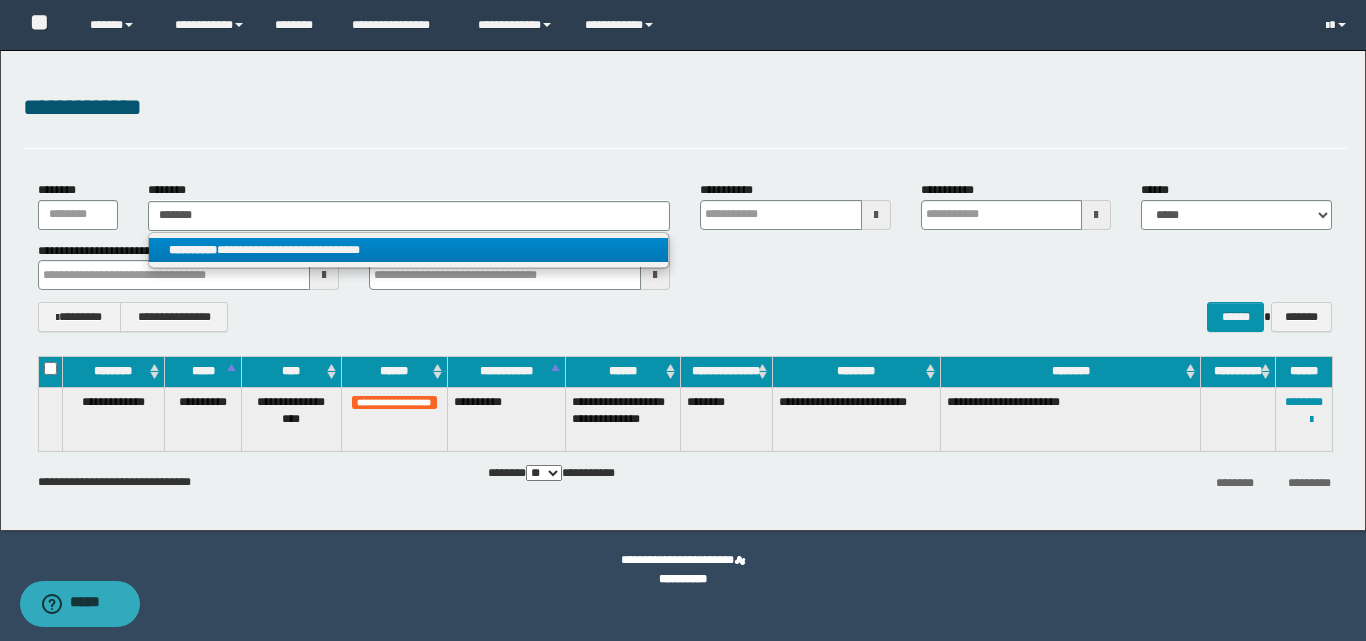 click on "**********" at bounding box center (408, 250) 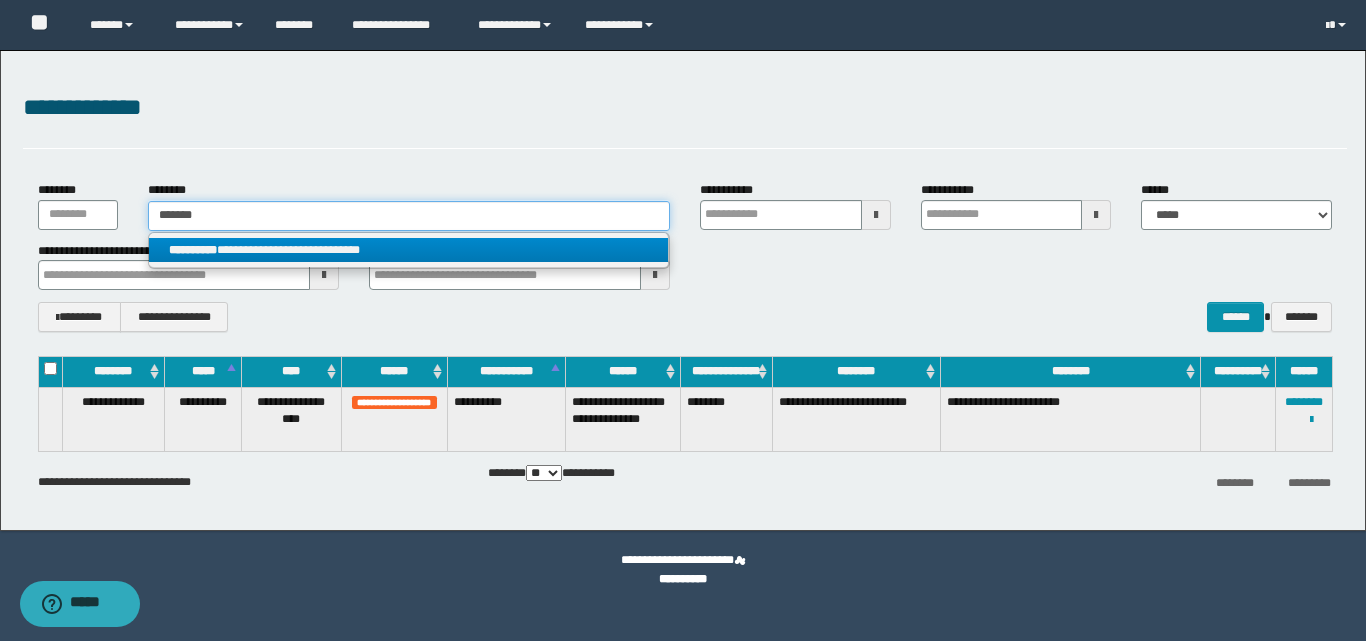 type 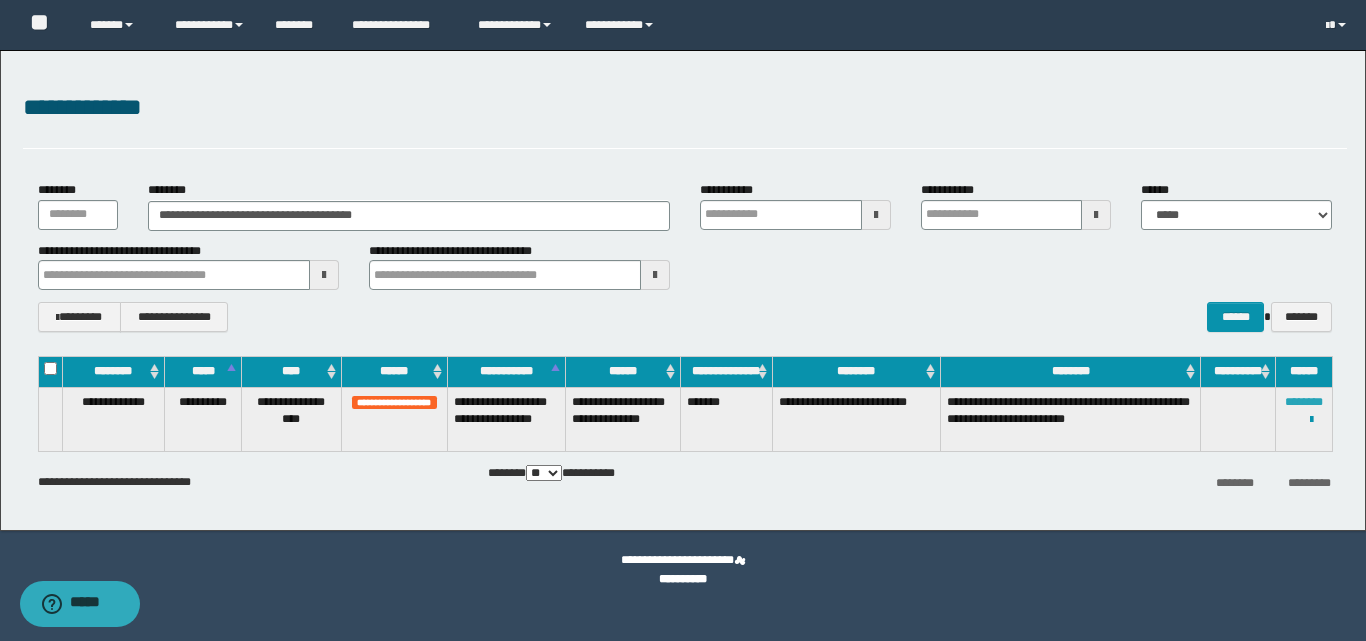 click on "********" at bounding box center (1304, 402) 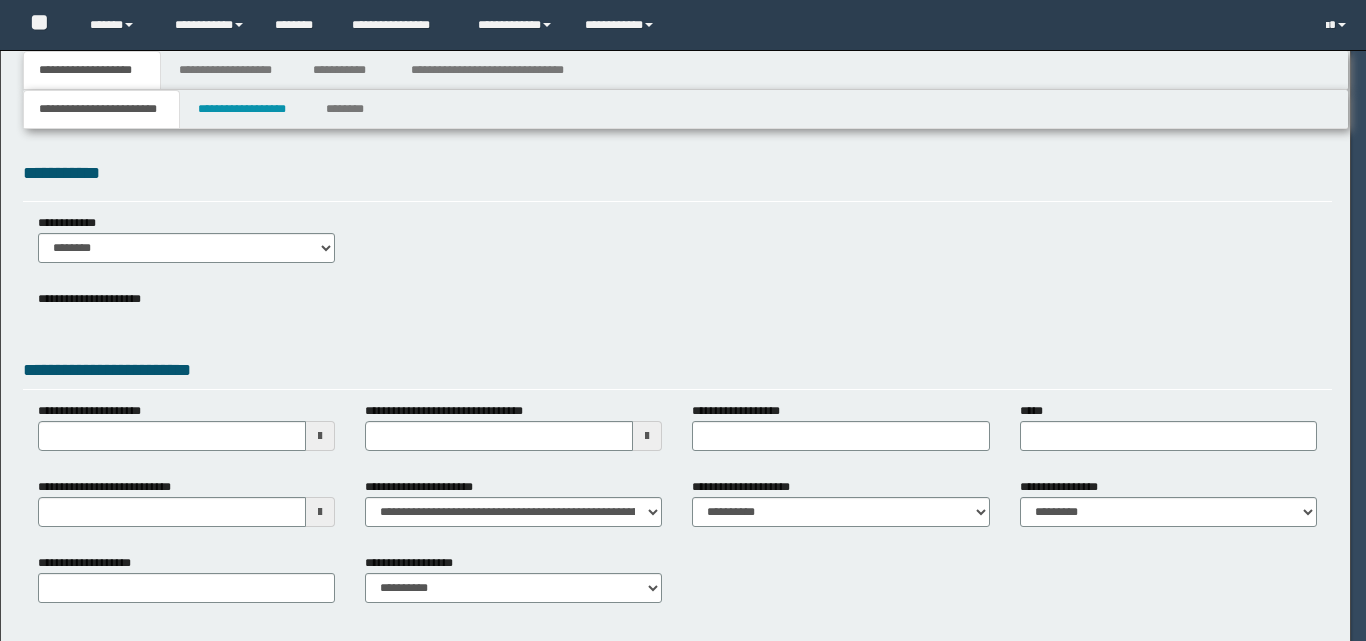 scroll, scrollTop: 0, scrollLeft: 0, axis: both 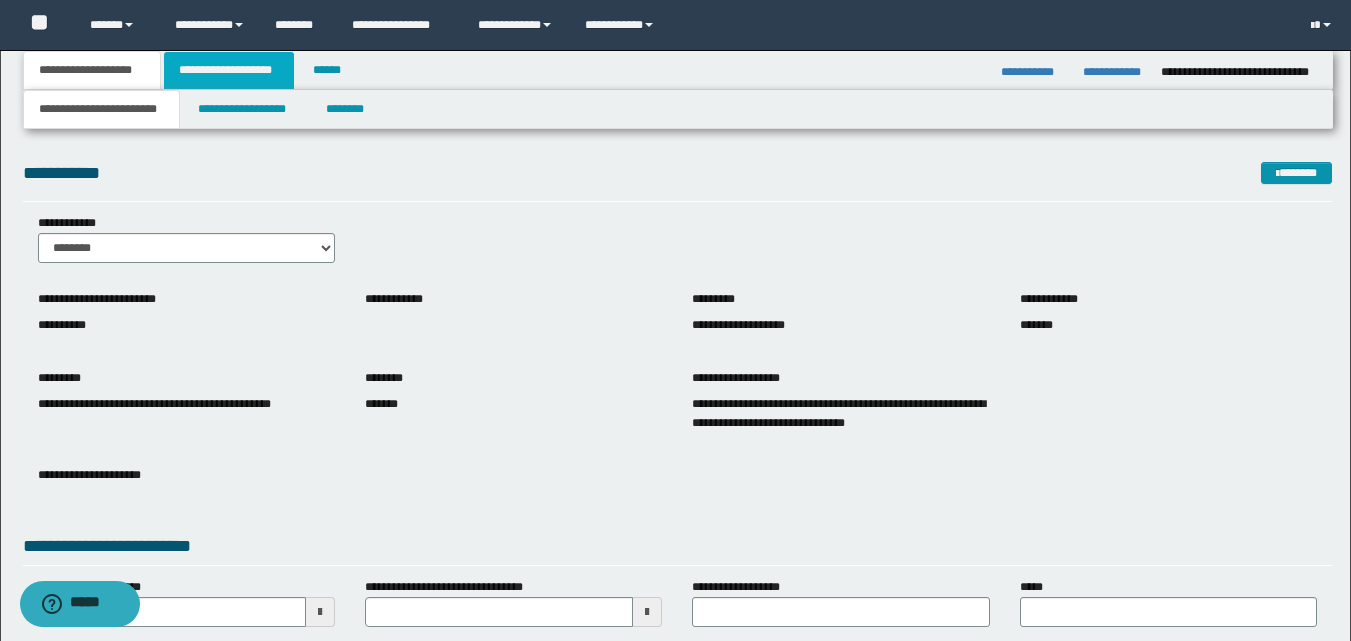 click on "**********" at bounding box center (229, 70) 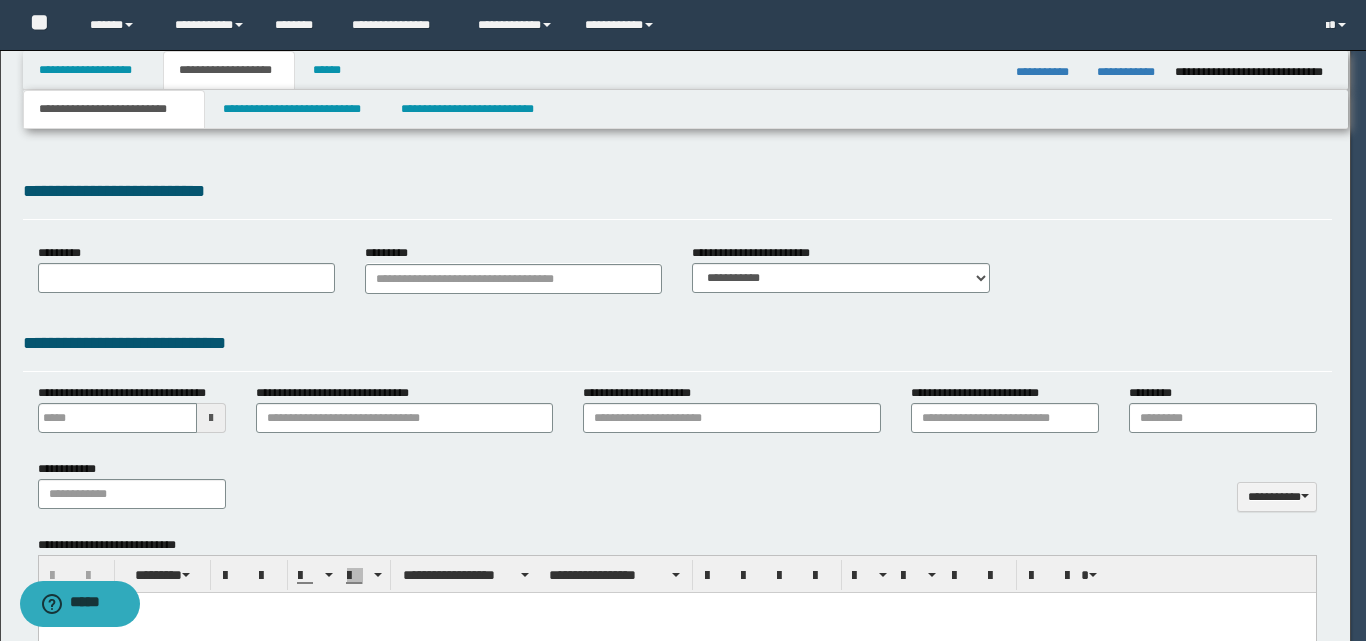type 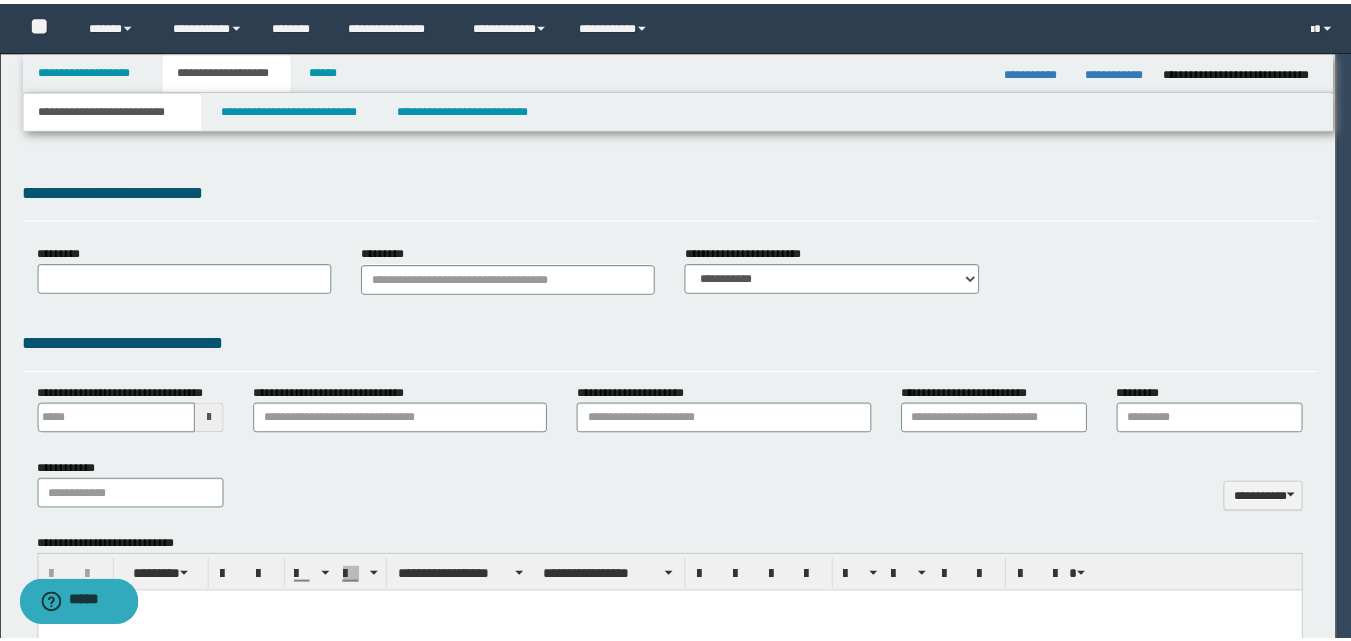 scroll, scrollTop: 0, scrollLeft: 0, axis: both 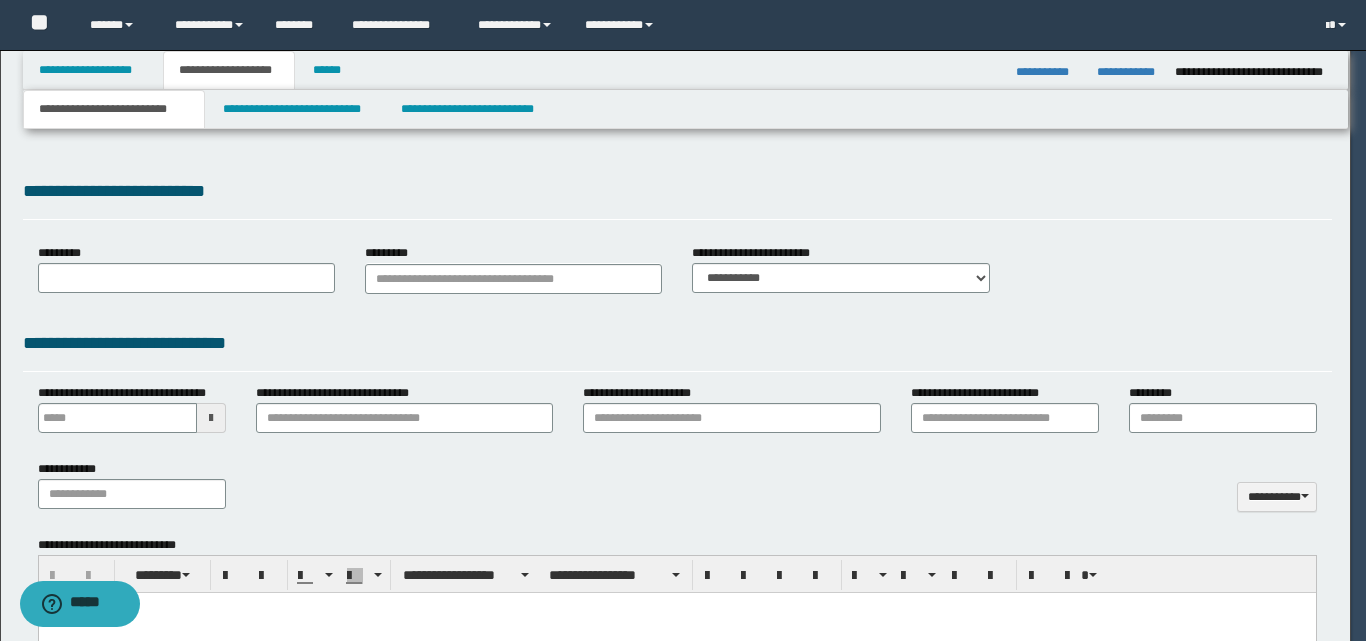 select on "*" 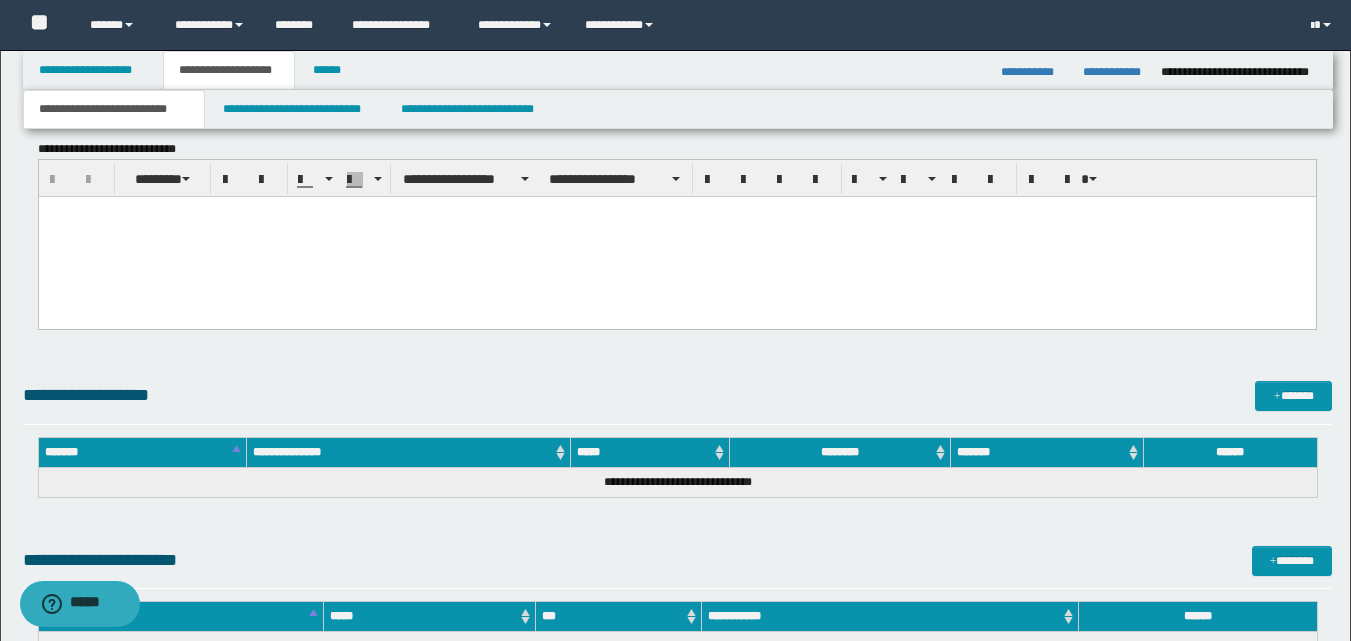 scroll, scrollTop: 989, scrollLeft: 0, axis: vertical 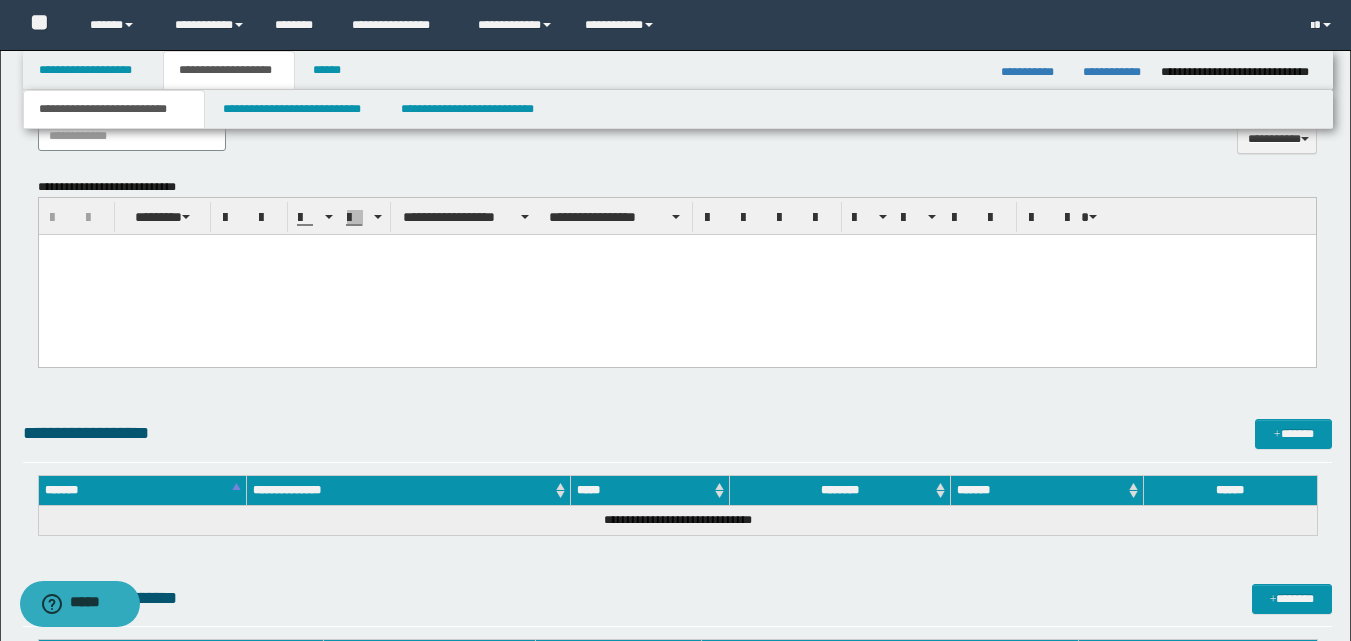 click at bounding box center (676, 275) 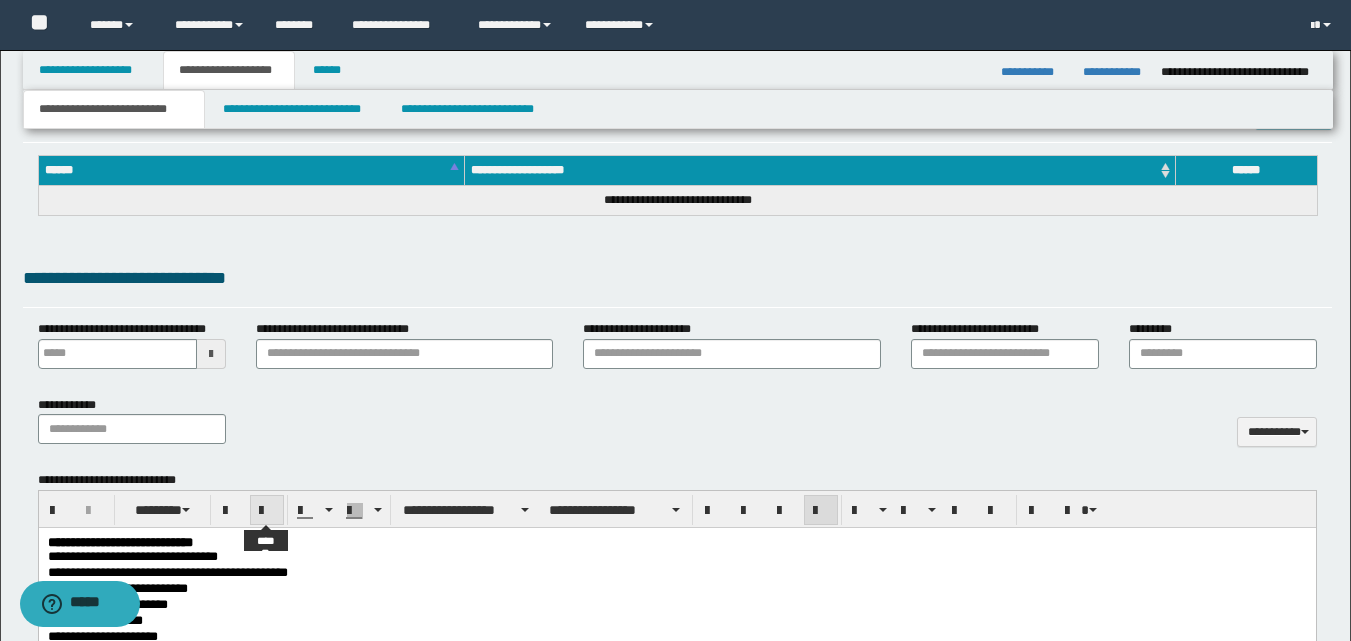 scroll, scrollTop: 655, scrollLeft: 0, axis: vertical 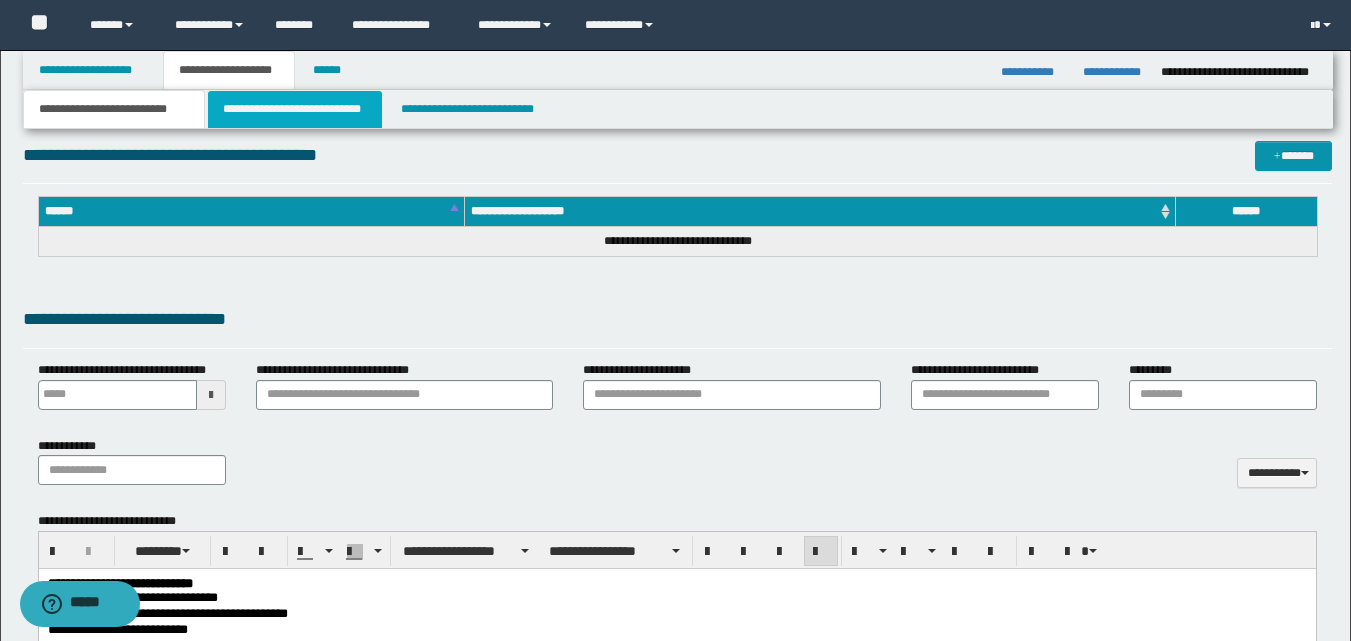 click on "**********" at bounding box center (295, 109) 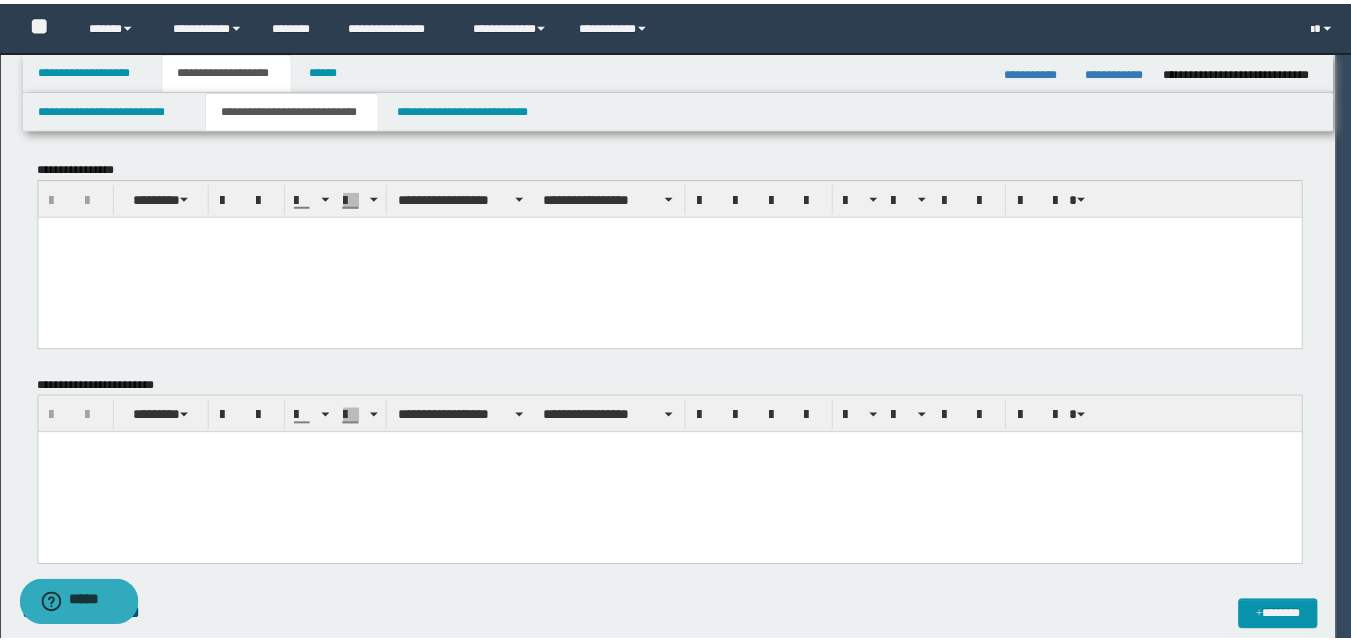 scroll, scrollTop: 0, scrollLeft: 0, axis: both 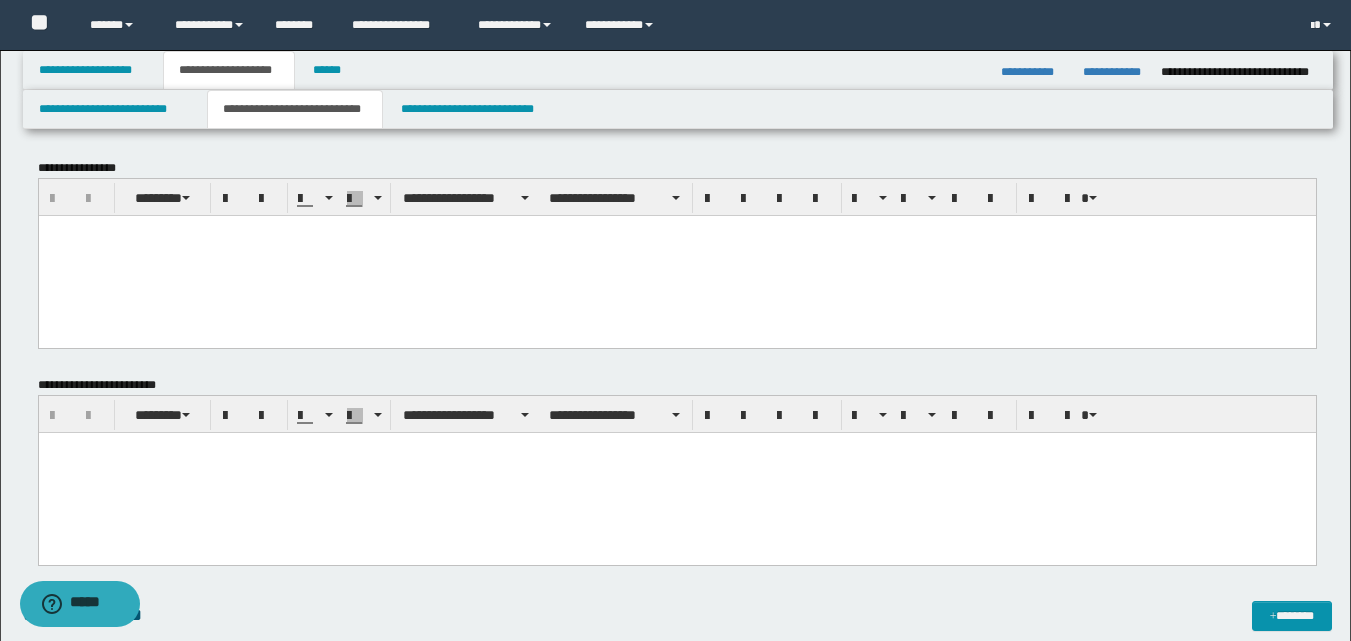 click at bounding box center (676, 447) 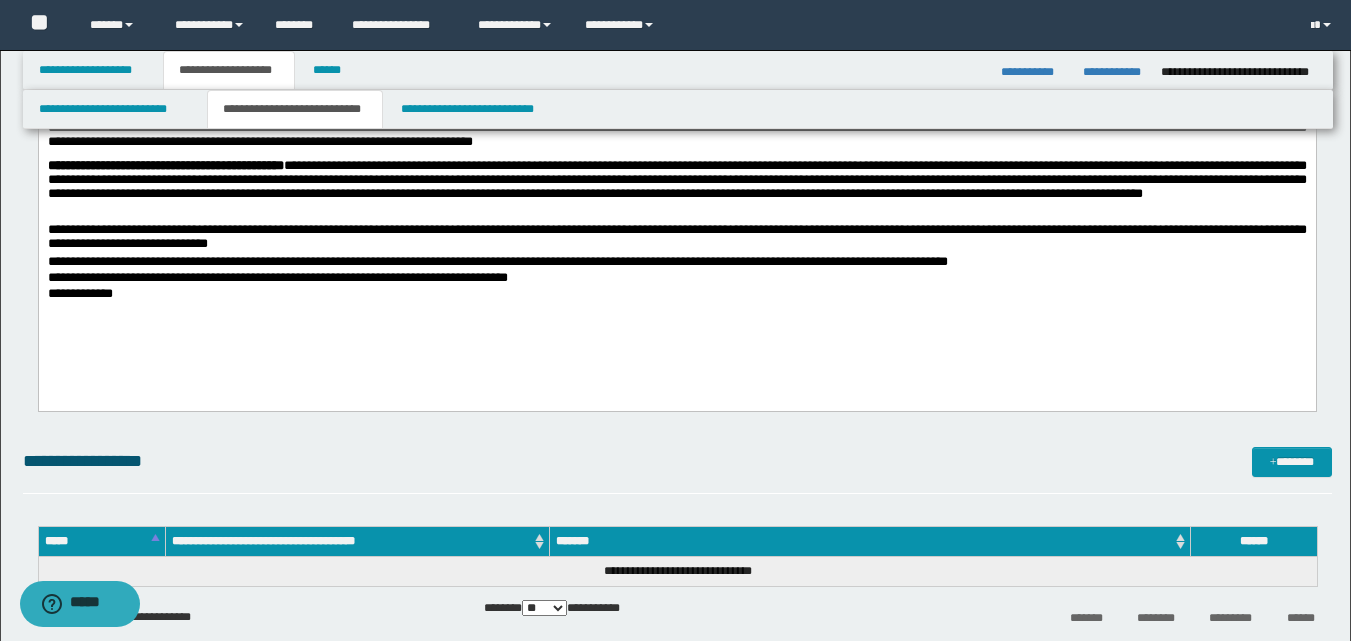 scroll, scrollTop: 667, scrollLeft: 0, axis: vertical 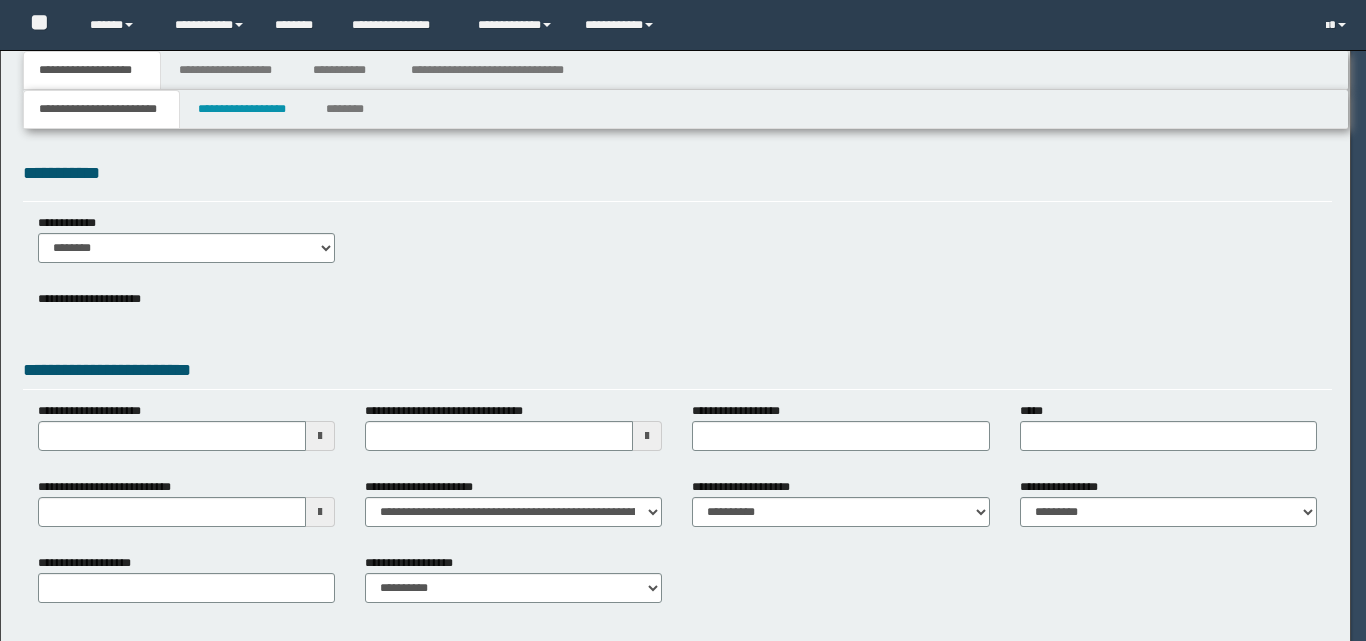 select on "**" 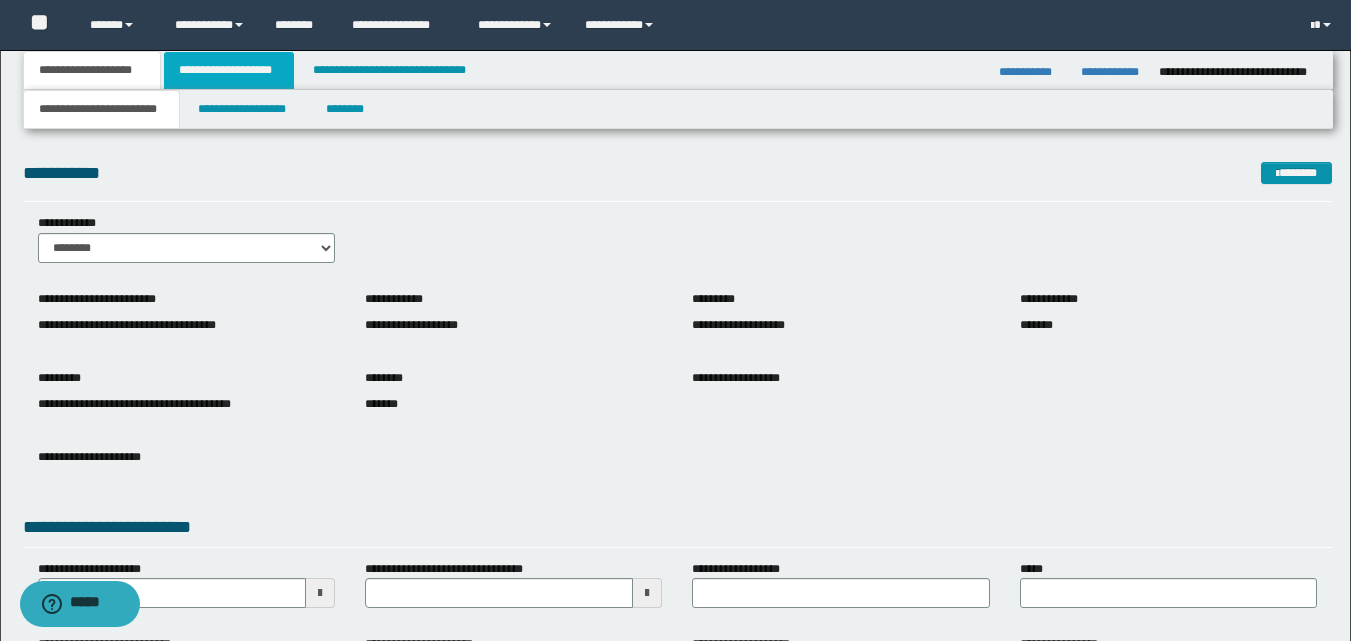 click on "**********" at bounding box center (229, 70) 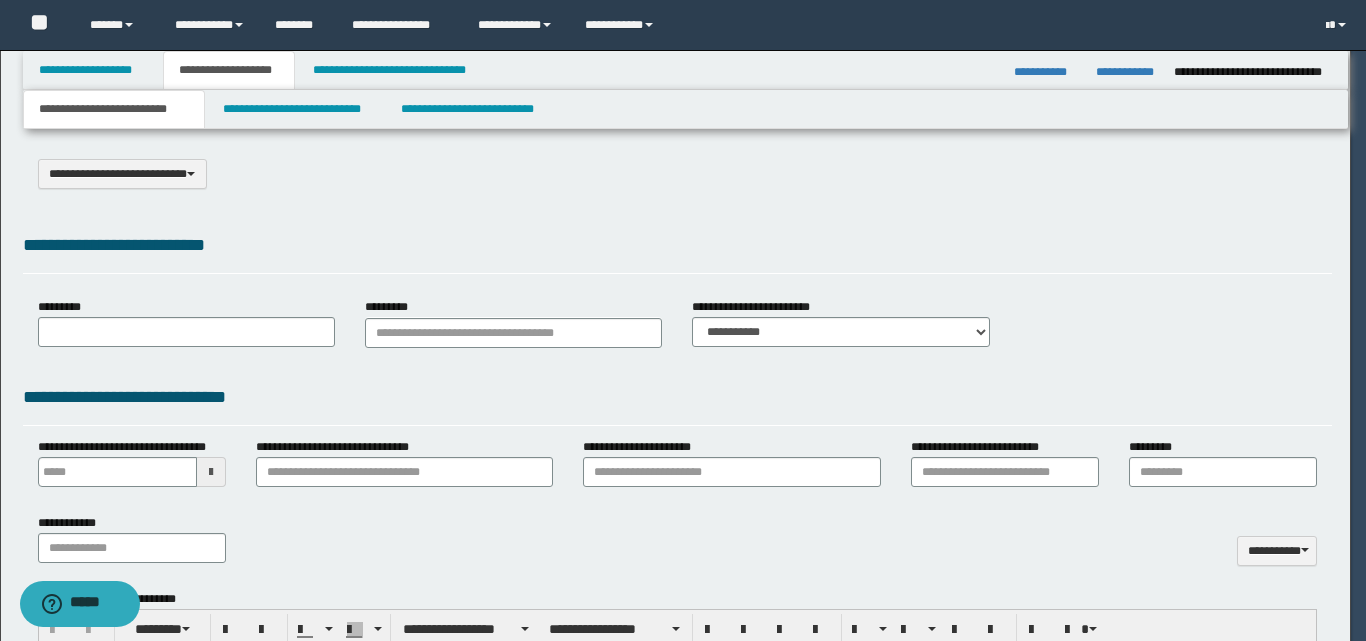 select on "*" 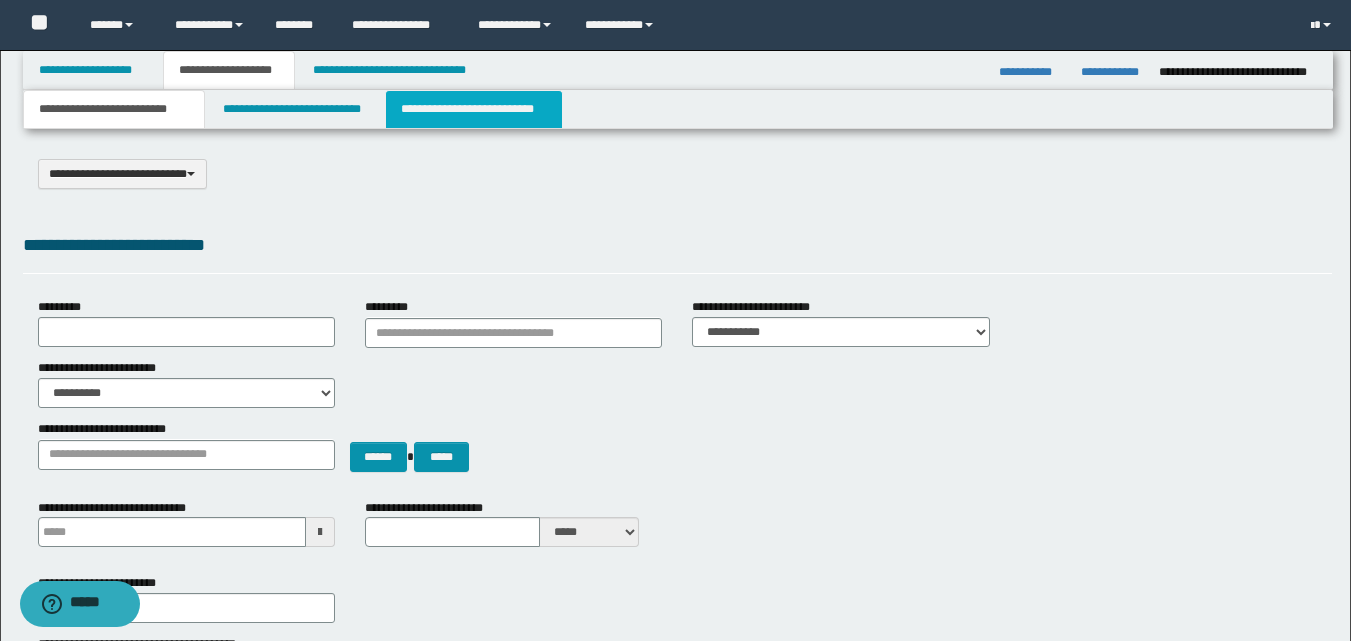 click on "**********" at bounding box center (474, 109) 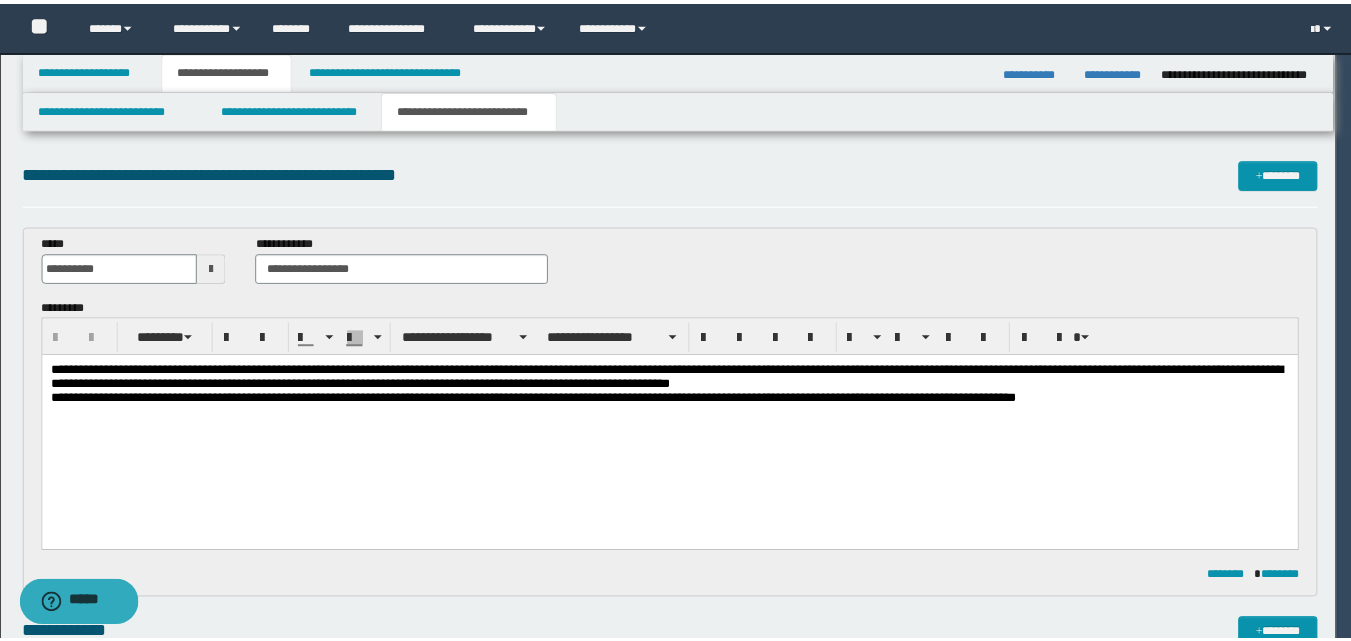 scroll, scrollTop: 0, scrollLeft: 0, axis: both 